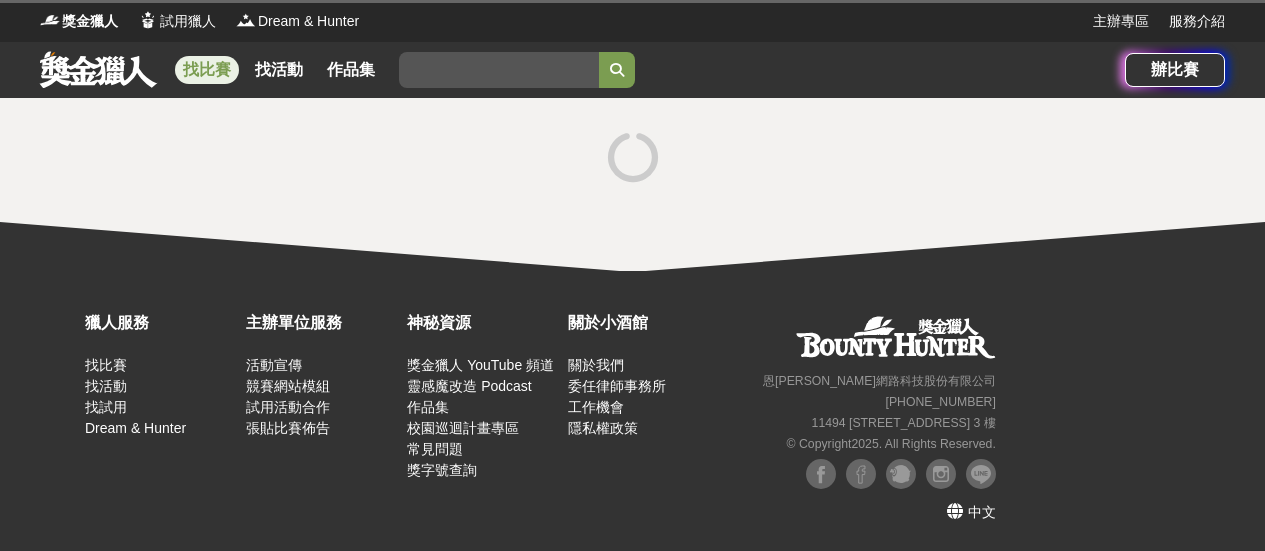 scroll, scrollTop: 0, scrollLeft: 0, axis: both 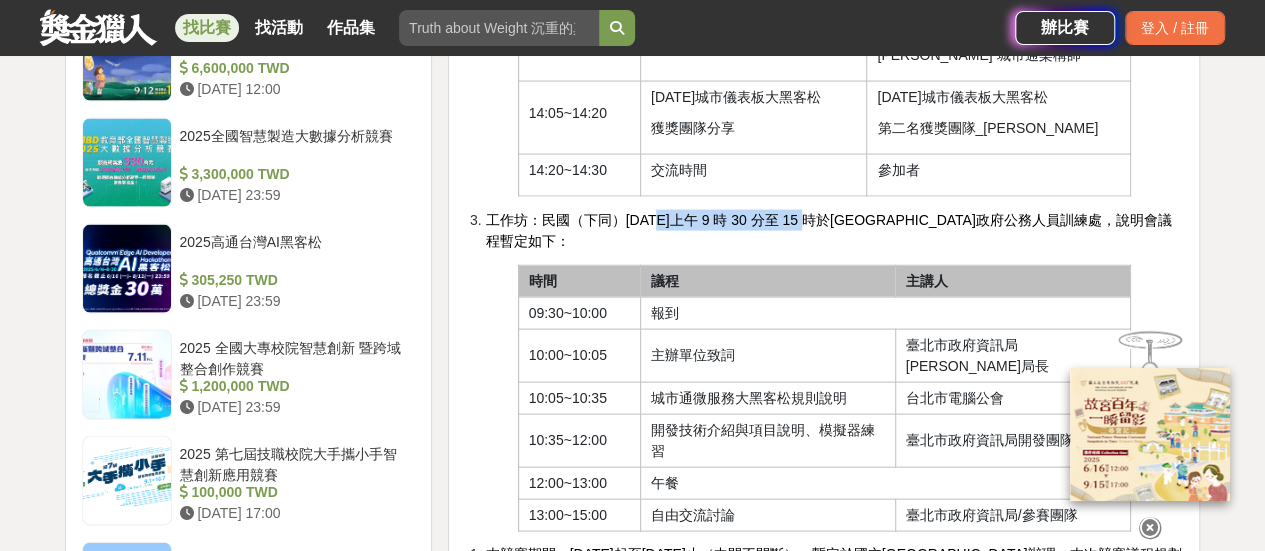 drag, startPoint x: 651, startPoint y: 169, endPoint x: 800, endPoint y: 169, distance: 149 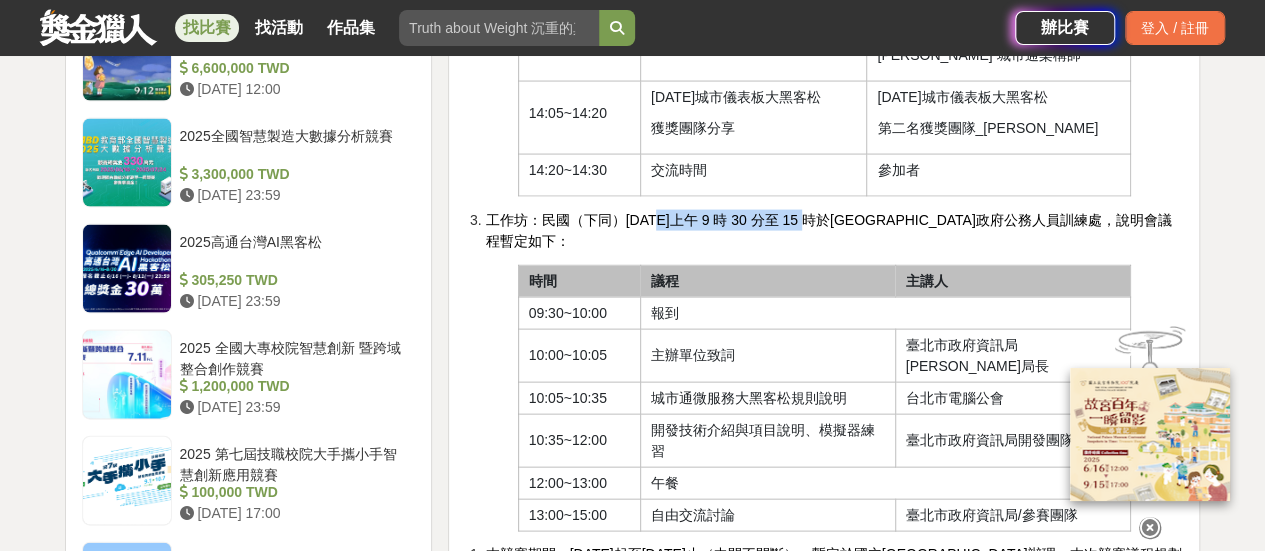 click on "工作坊：民國（下同）[DATE]上午 9 時 30 分至 15 時於[GEOGRAPHIC_DATA]政府公務人員訓練處，說明會議程暫定如下：" at bounding box center (828, 230) 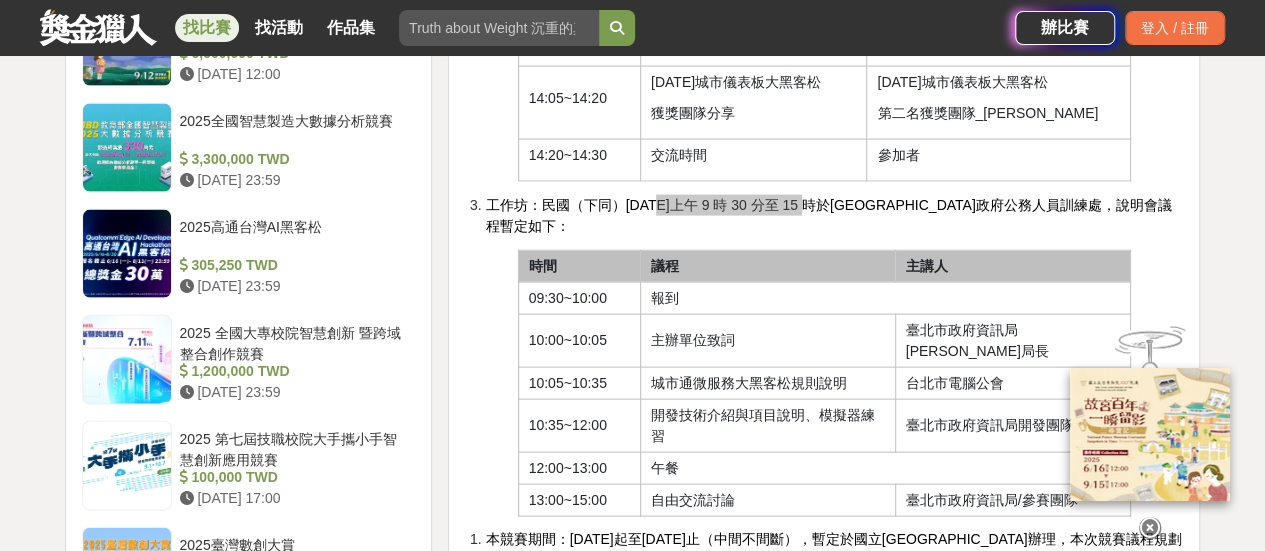 scroll, scrollTop: 2000, scrollLeft: 0, axis: vertical 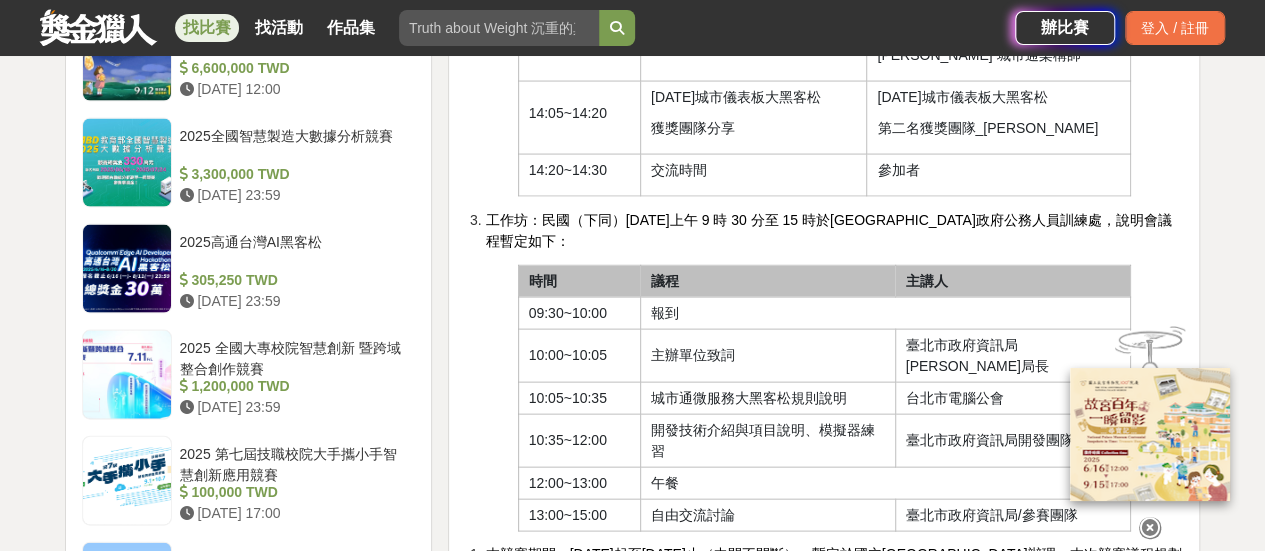 click on "活動背景說明   臺北市政府資訊局（以下簡稱「主辦單位」）為持續推動[GEOGRAPHIC_DATA]成為服務型政府，並推廣主辦單位開源及資料開放政策，特以「台北通」為經驗，運用開放原始碼方式，舉辦「2024臺北程式設計節城市通微服務大黑客松」（以下簡稱「本競賽」），盼讓數據驅動生活，實踐更好的使用體驗、介面設計，優化市府的服務。 活動目標   為達到透明開放、科技普惠、建立服務型政府的目標，本競賽以市政服務為概念，廣邀各界高手，在良好基礎上提出創意方案。同時，希望以此競賽作為首發，透過拋磚引玉，逐步將開源技術導入市政服務的一環，期望降低開發成本、提高政府經營效率，以此打造、激盪出跨縣市優質的數位公共服務。 活動主題   本競賽將以市政服務開源為方向，以此提升並完善各城市數位服務，翻轉城市美學為目標。 參賽資格" at bounding box center (824, 1086) 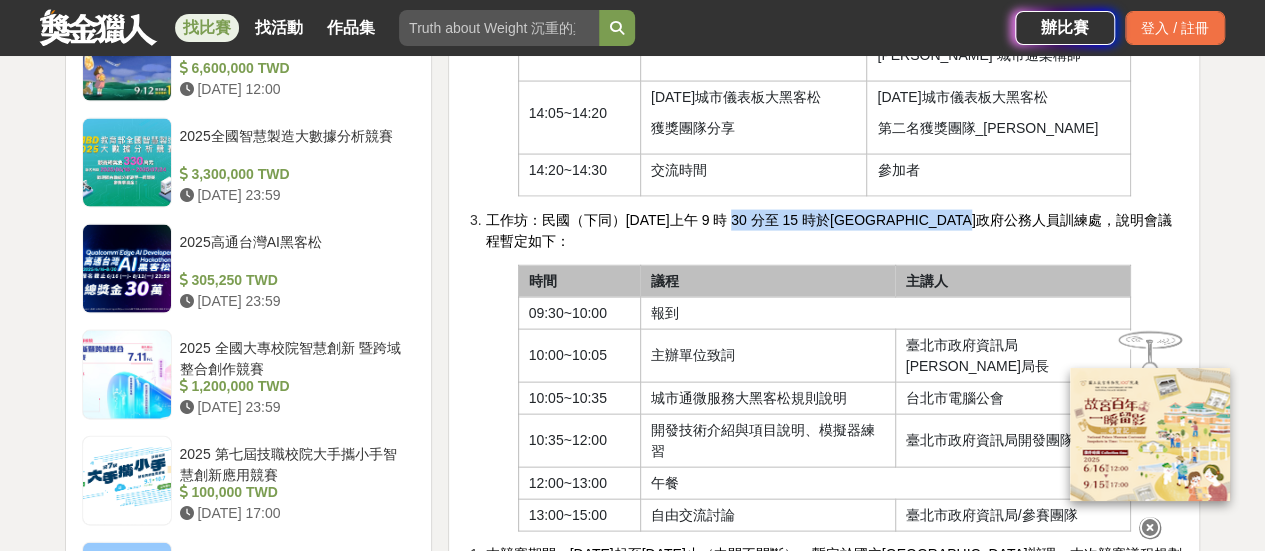 drag, startPoint x: 730, startPoint y: 175, endPoint x: 1012, endPoint y: 169, distance: 282.0638 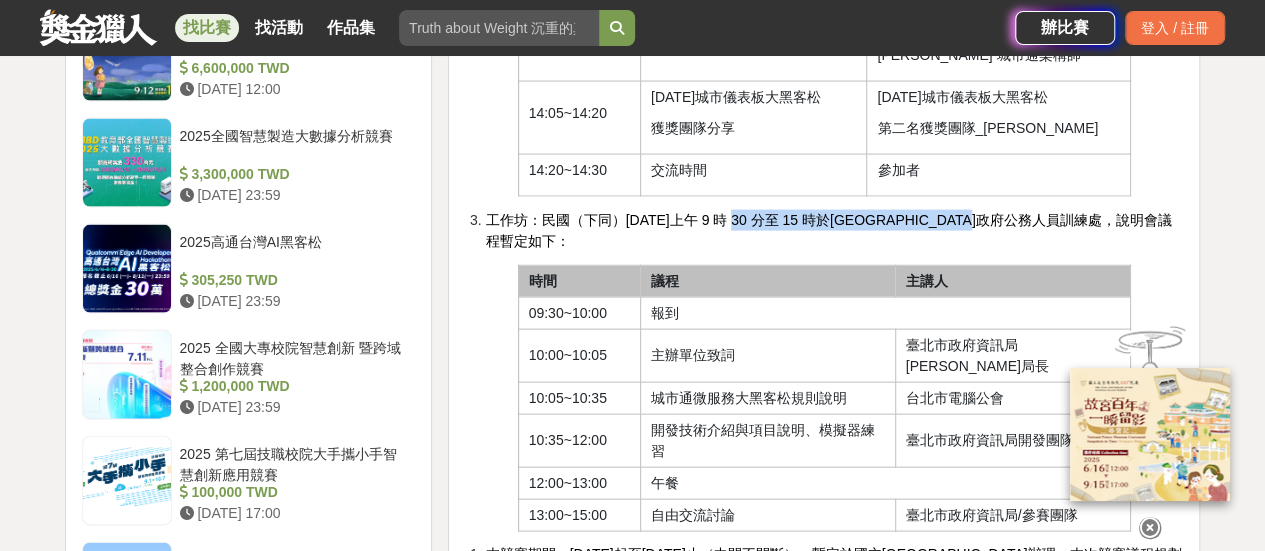drag, startPoint x: 989, startPoint y: 173, endPoint x: 940, endPoint y: 175, distance: 49.0408 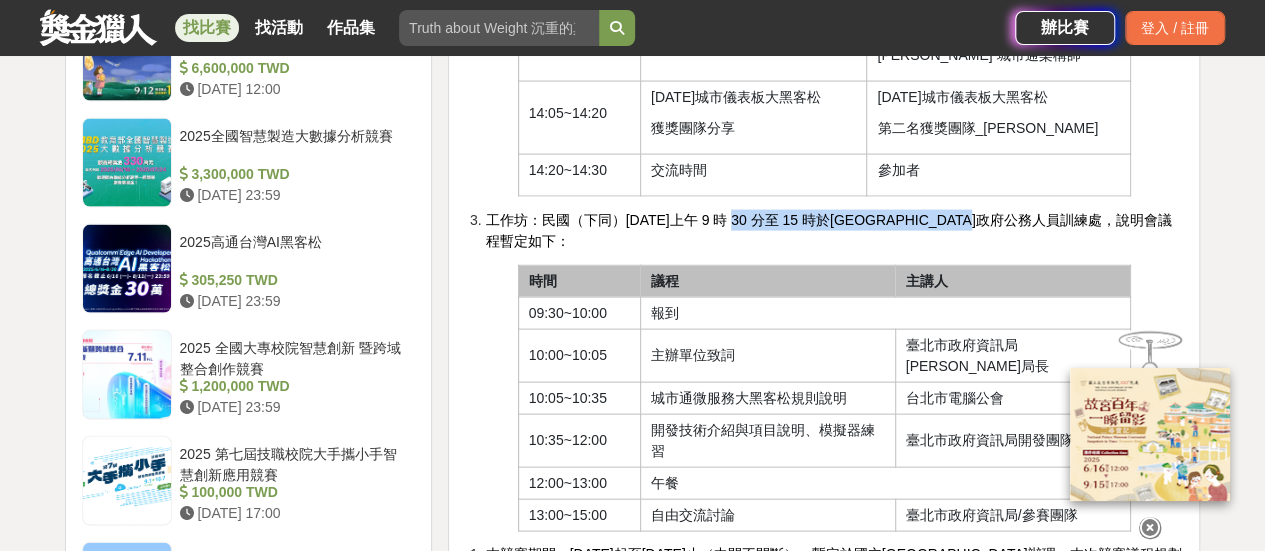 click on "工作坊：民國（下同）[DATE]上午 9 時 30 分至 15 時於[GEOGRAPHIC_DATA]政府公務人員訓練處，說明會議程暫定如下：" at bounding box center [828, 230] 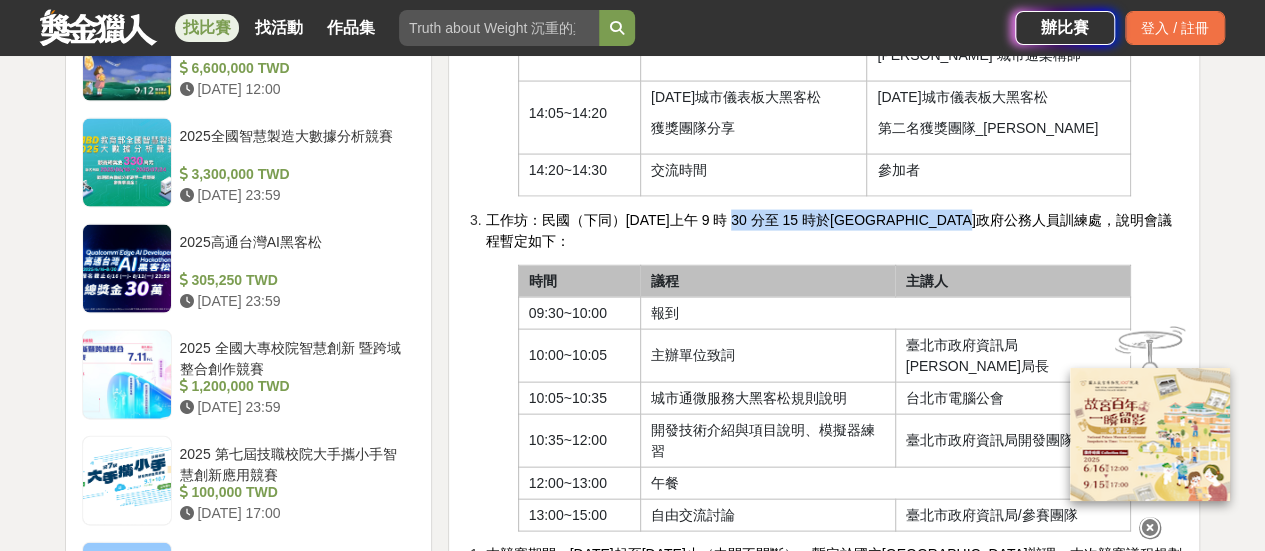 click on "工作坊：民國（下同）[DATE]上午 9 時 30 分至 15 時於[GEOGRAPHIC_DATA]政府公務人員訓練處，說明會議程暫定如下：" at bounding box center [828, 230] 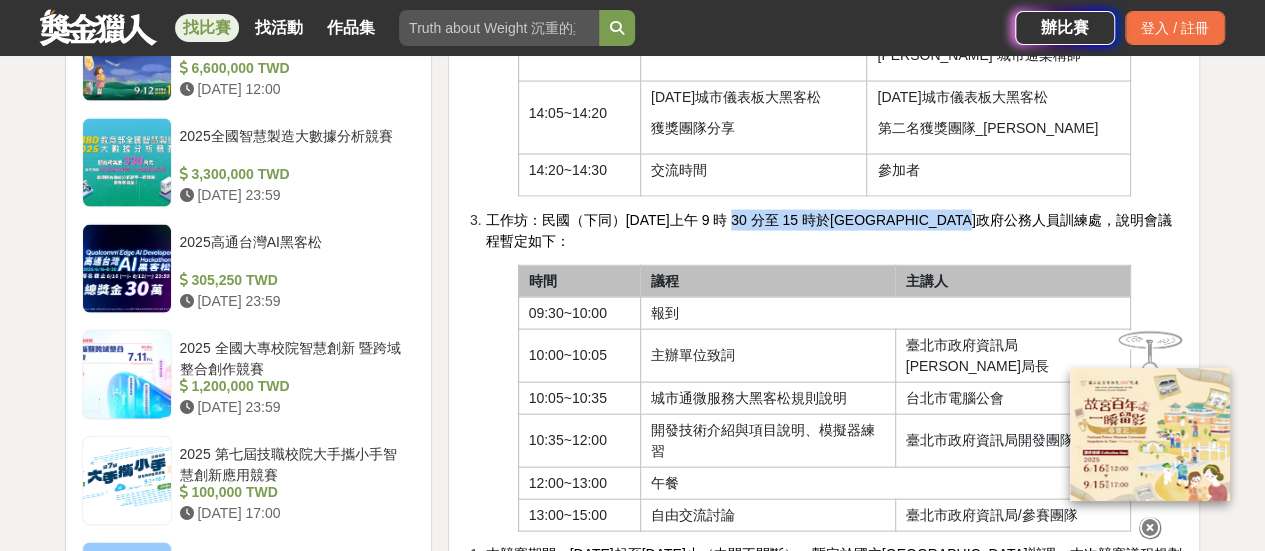 click on "工作坊：民國（下同）[DATE]上午 9 時 30 分至 15 時於[GEOGRAPHIC_DATA]政府公務人員訓練處，說明會議程暫定如下：" at bounding box center (828, 230) 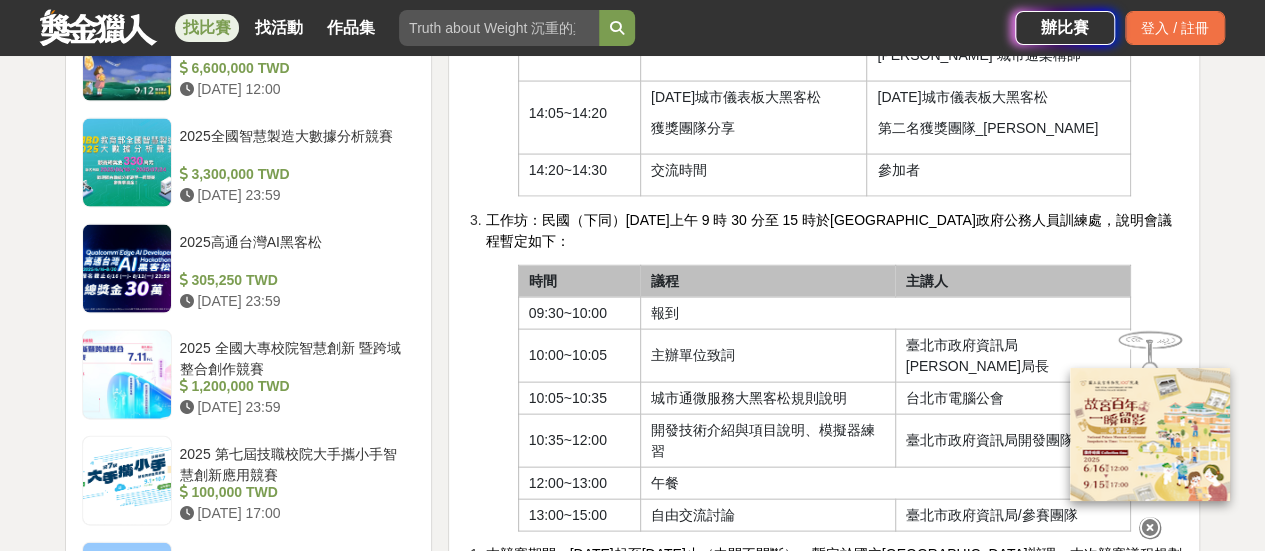 click on "工作坊：民國（下同）[DATE]上午 9 時 30 分至 15 時於[GEOGRAPHIC_DATA]政府公務人員訓練處，說明會議程暫定如下：" at bounding box center (828, 230) 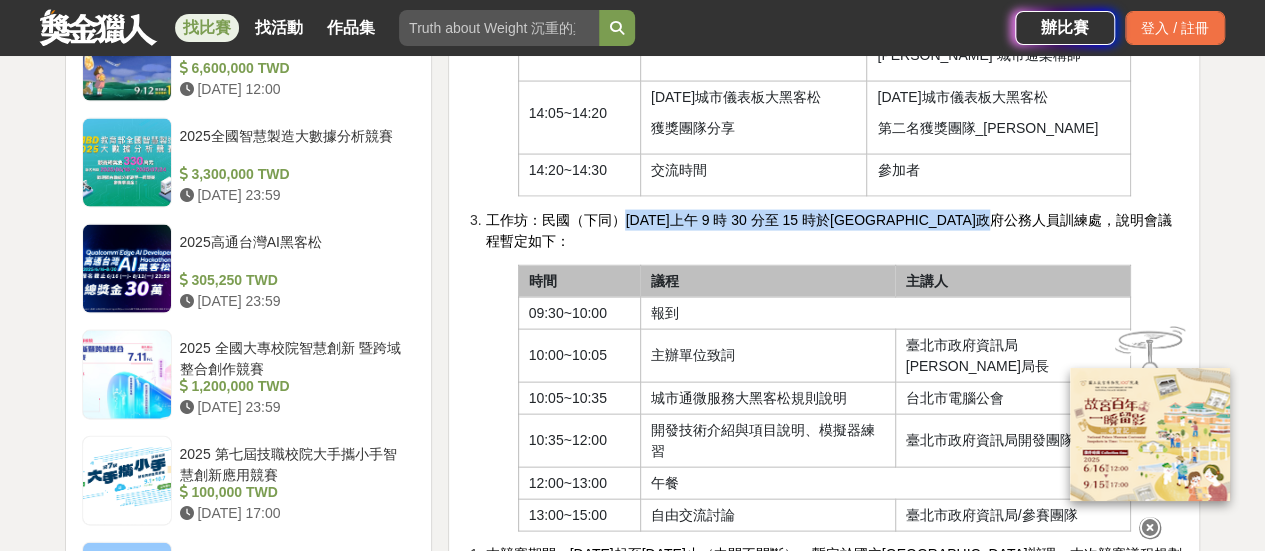 drag, startPoint x: 628, startPoint y: 175, endPoint x: 932, endPoint y: 174, distance: 304.00165 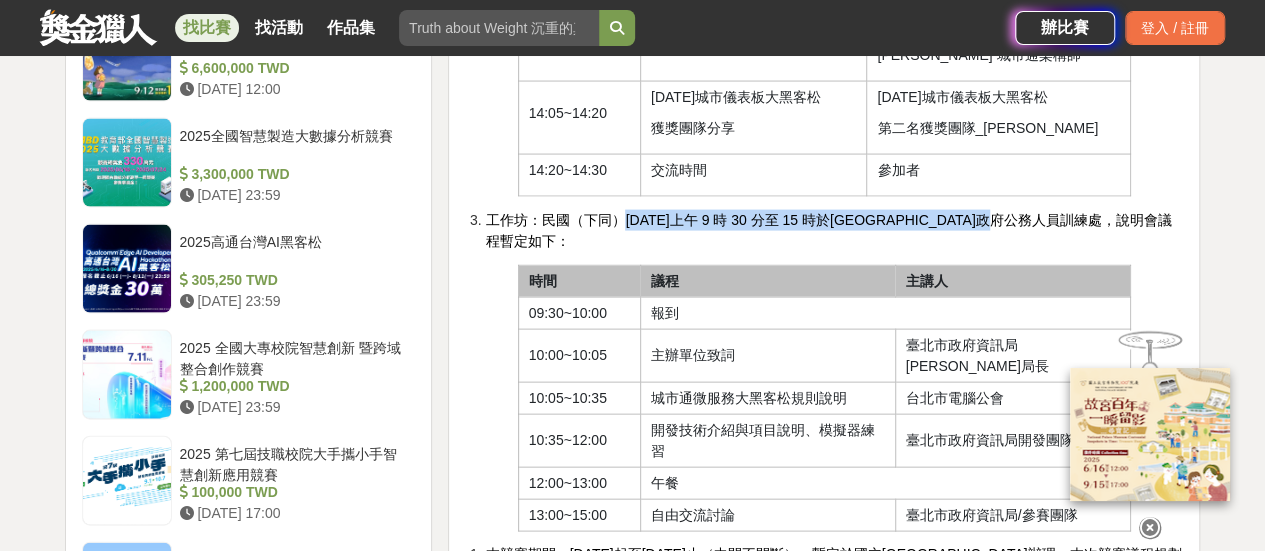 click on "工作坊：民國（下同）[DATE]上午 9 時 30 分至 15 時於[GEOGRAPHIC_DATA]政府公務人員訓練處，說明會議程暫定如下：" at bounding box center (828, 230) 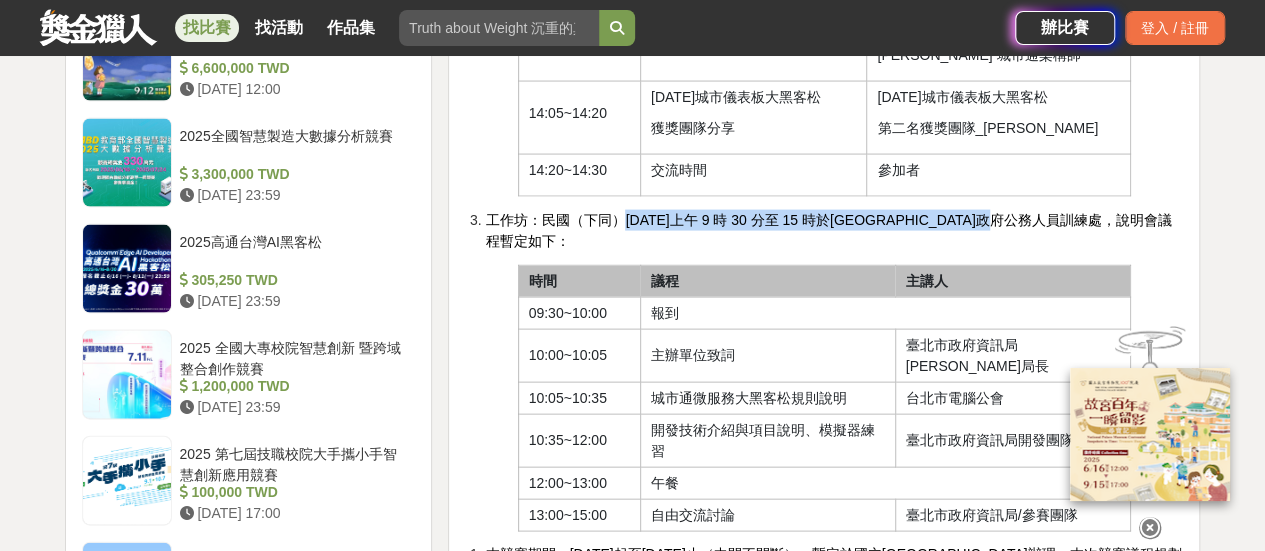 click on "工作坊：民國（下同）[DATE]上午 9 時 30 分至 15 時於[GEOGRAPHIC_DATA]政府公務人員訓練處，說明會議程暫定如下：" at bounding box center (828, 230) 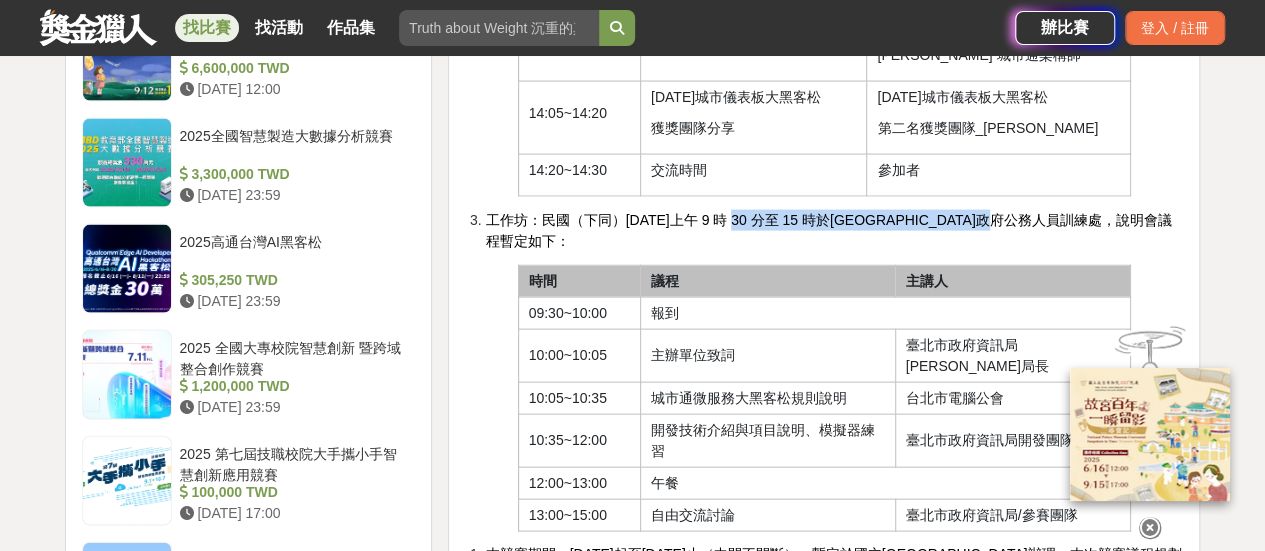 drag, startPoint x: 727, startPoint y: 173, endPoint x: 856, endPoint y: 173, distance: 129 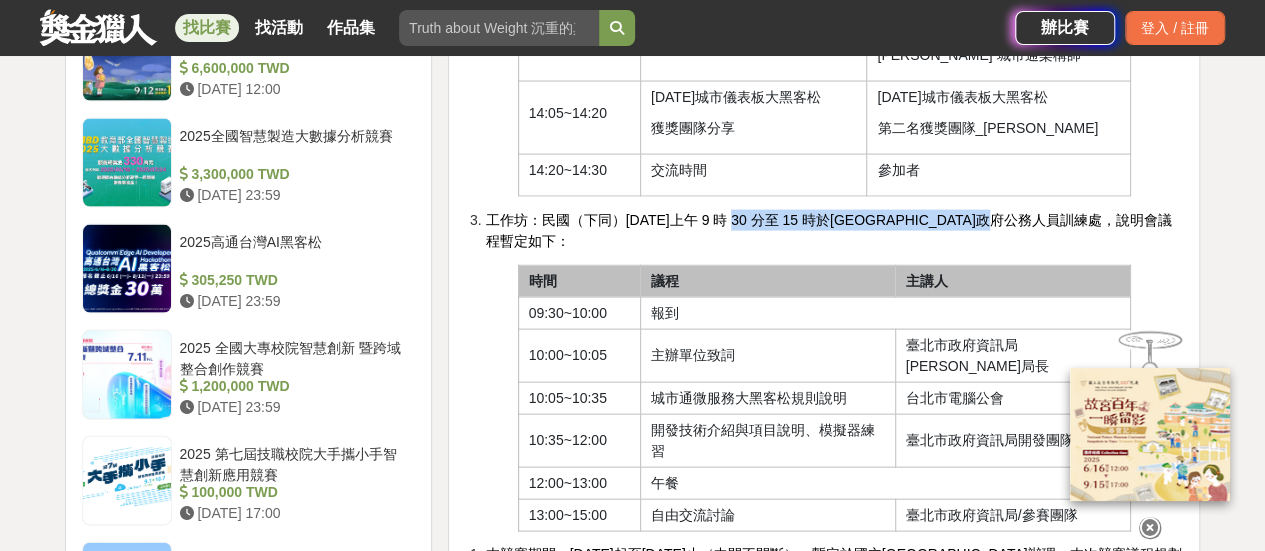 click on "工作坊：民國（下同）[DATE]上午 9 時 30 分至 15 時於[GEOGRAPHIC_DATA]政府公務人員訓練處，說明會議程暫定如下：" at bounding box center (828, 230) 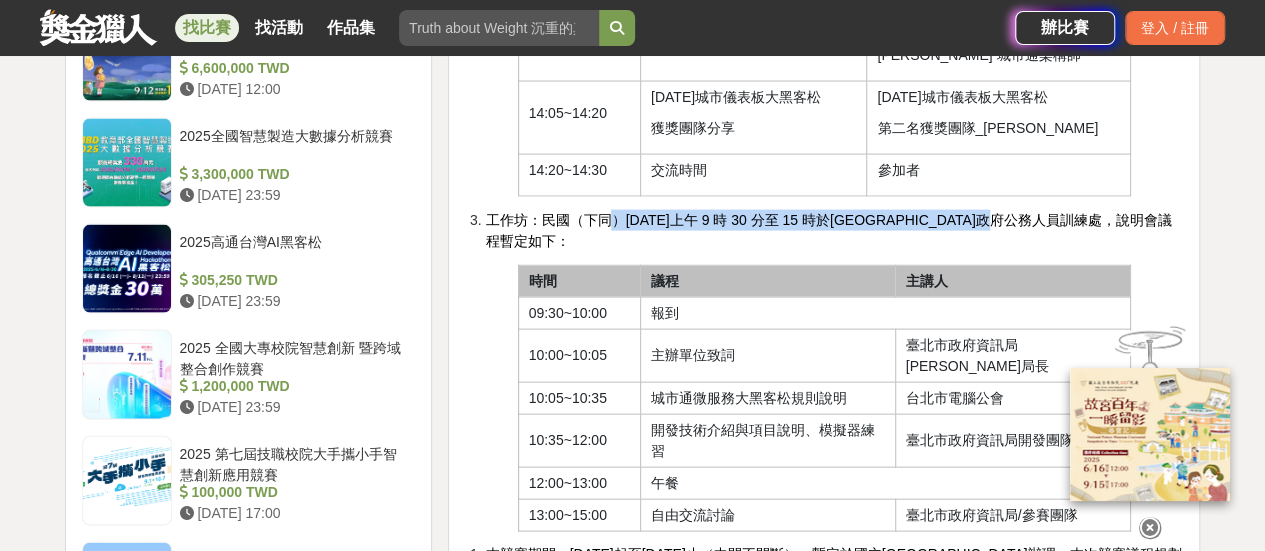 drag, startPoint x: 616, startPoint y: 170, endPoint x: 1022, endPoint y: 175, distance: 406.0308 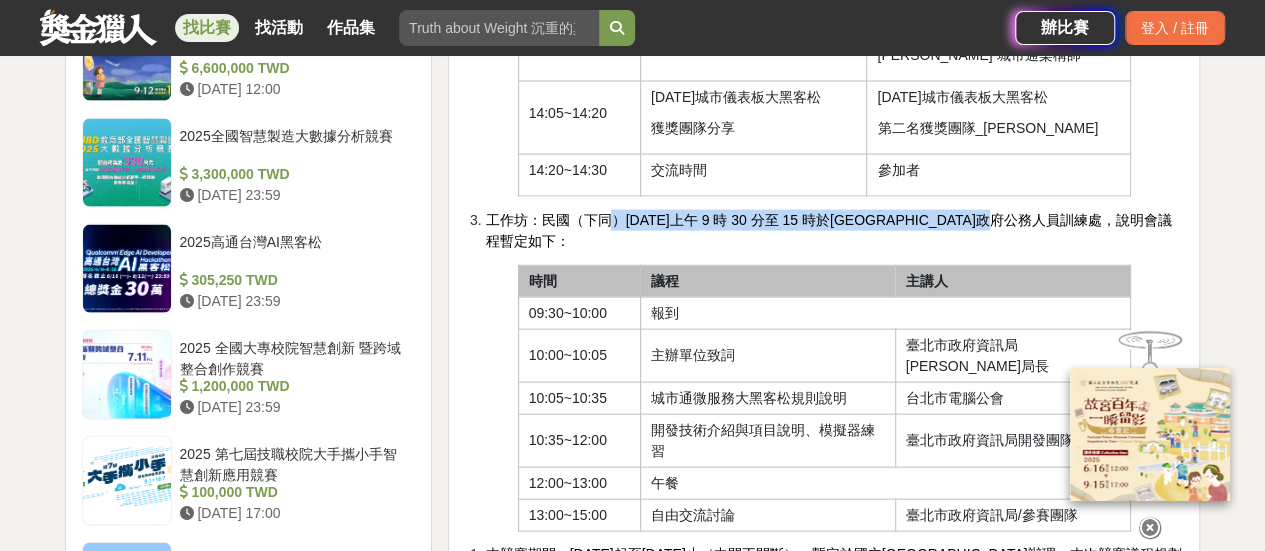 drag, startPoint x: 850, startPoint y: 173, endPoint x: 674, endPoint y: 173, distance: 176 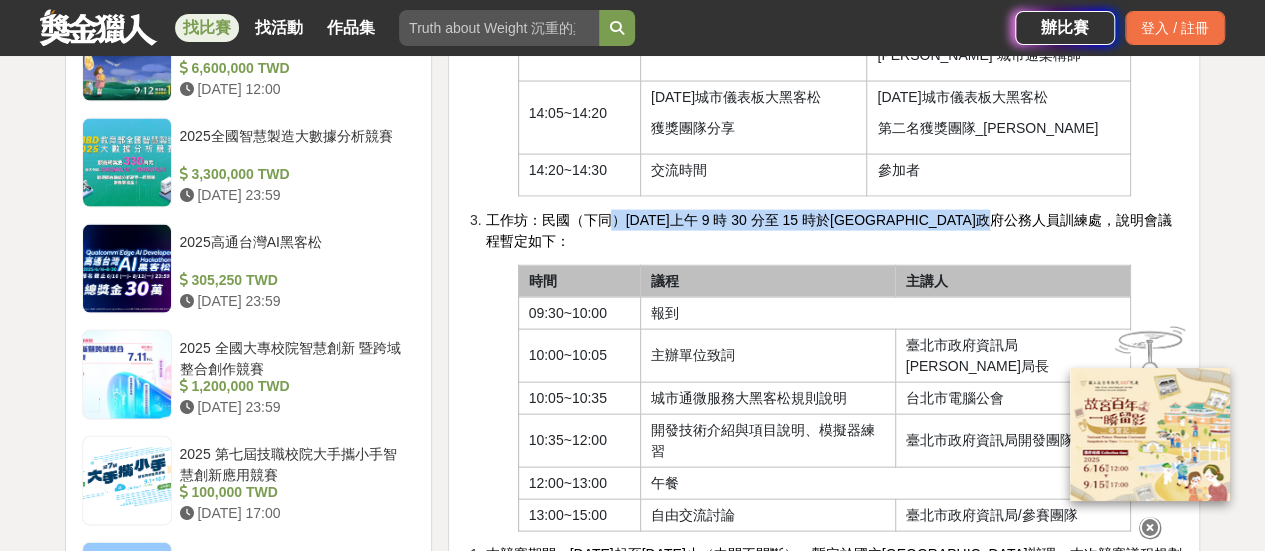 click on "工作坊：民國（下同）[DATE]上午 9 時 30 分至 15 時於[GEOGRAPHIC_DATA]政府公務人員訓練處，說明會議程暫定如下：" at bounding box center [828, 230] 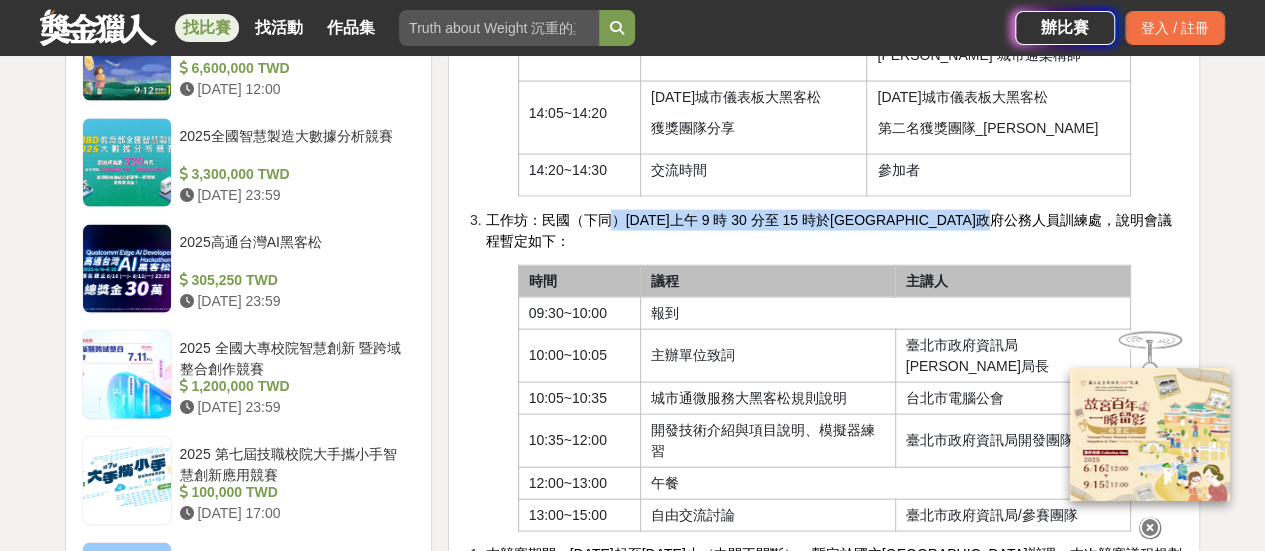 click on "工作坊：民國（下同）[DATE]上午 9 時 30 分至 15 時於[GEOGRAPHIC_DATA]政府公務人員訓練處，說明會議程暫定如下：" at bounding box center [828, 230] 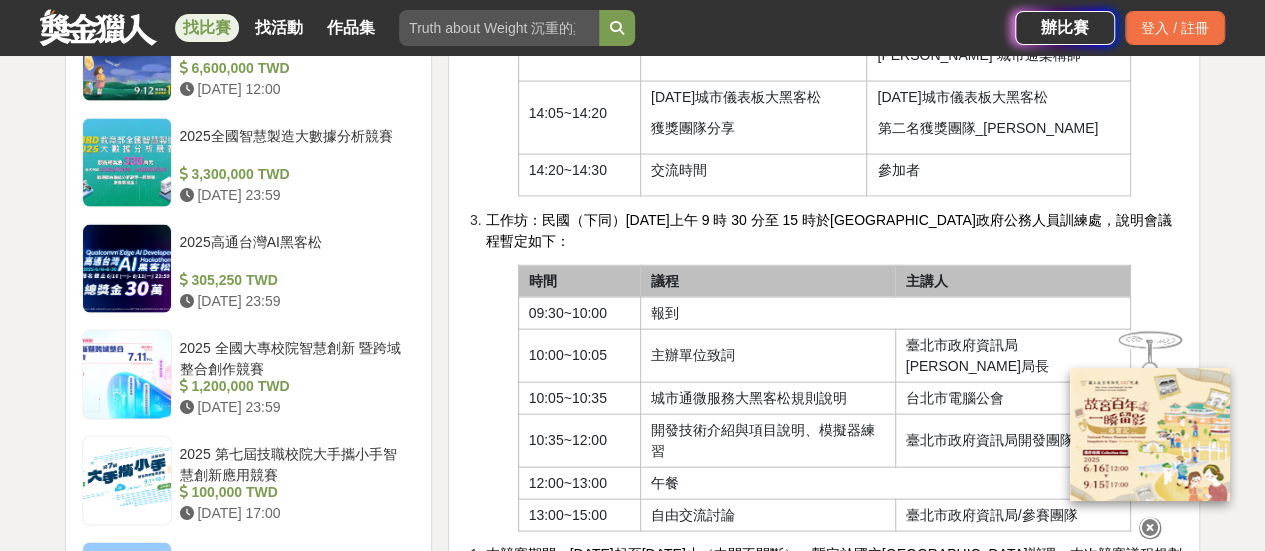 drag, startPoint x: 974, startPoint y: 209, endPoint x: 1008, endPoint y: 205, distance: 34.234486 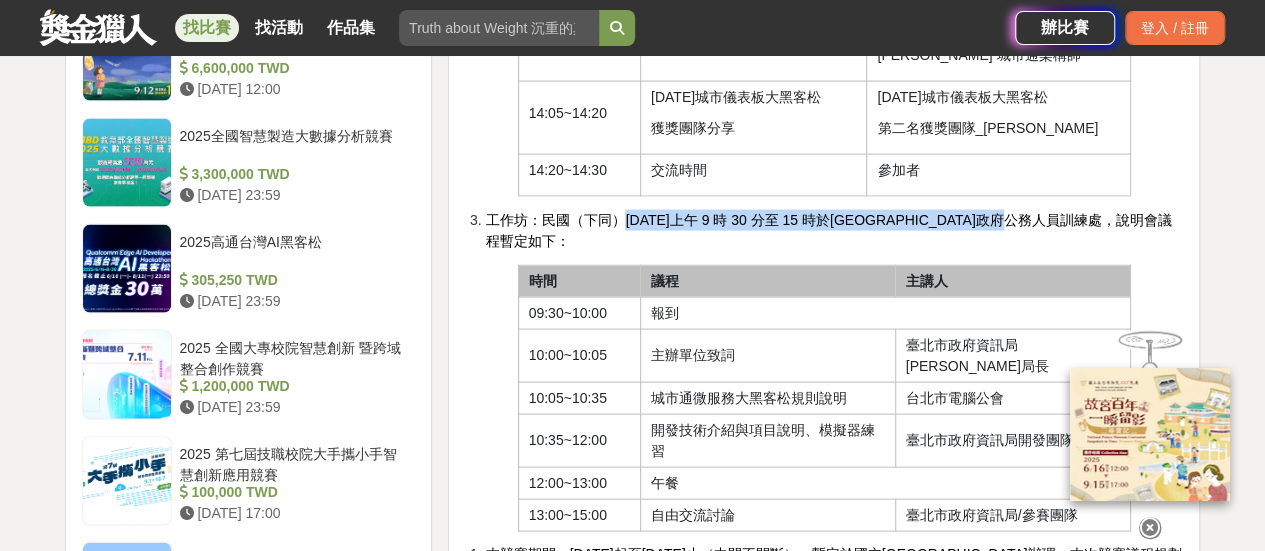 drag, startPoint x: 627, startPoint y: 175, endPoint x: 1049, endPoint y: 172, distance: 422.01065 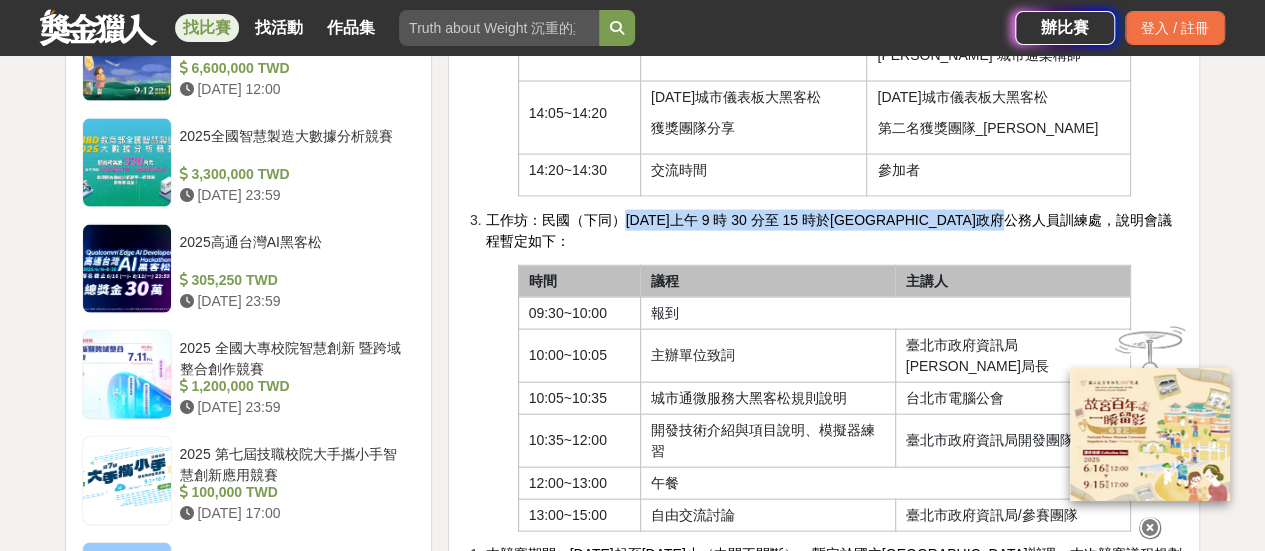 copy on "[DATE]上午 9 時 30 分至 15 時於[GEOGRAPHIC_DATA]政府公務人員訓練處" 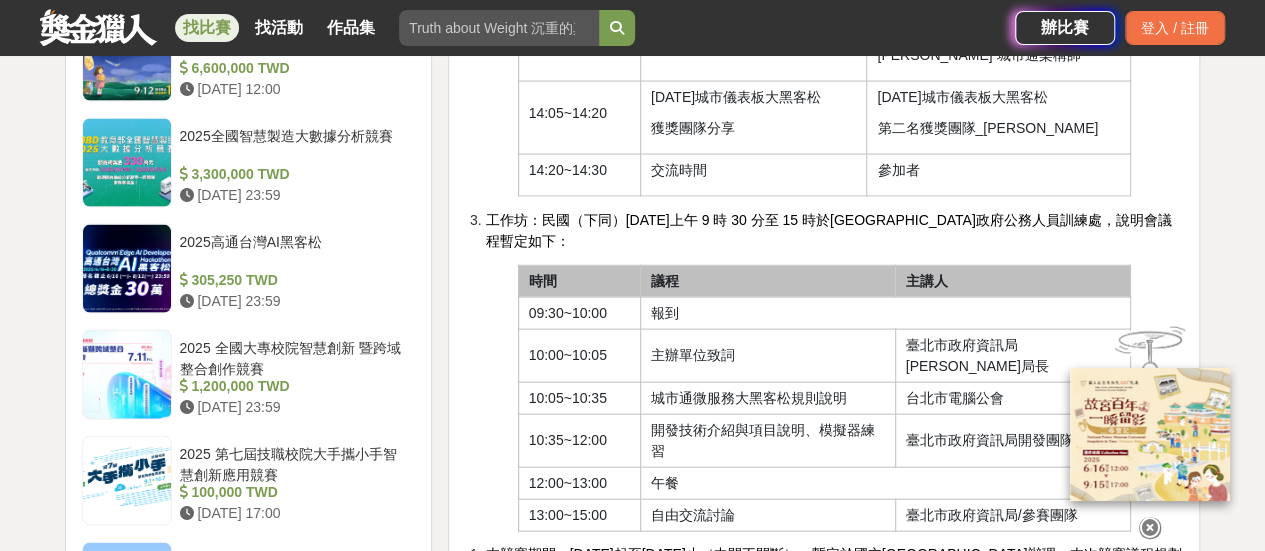 click on "主辦單位致詞" at bounding box center [767, 355] 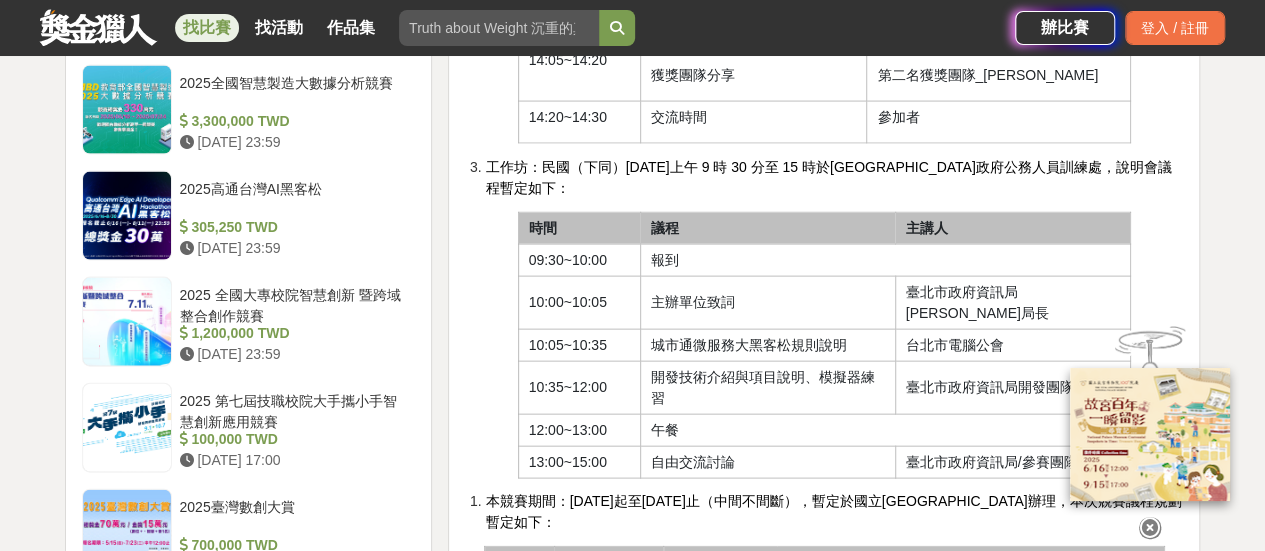 scroll, scrollTop: 2000, scrollLeft: 0, axis: vertical 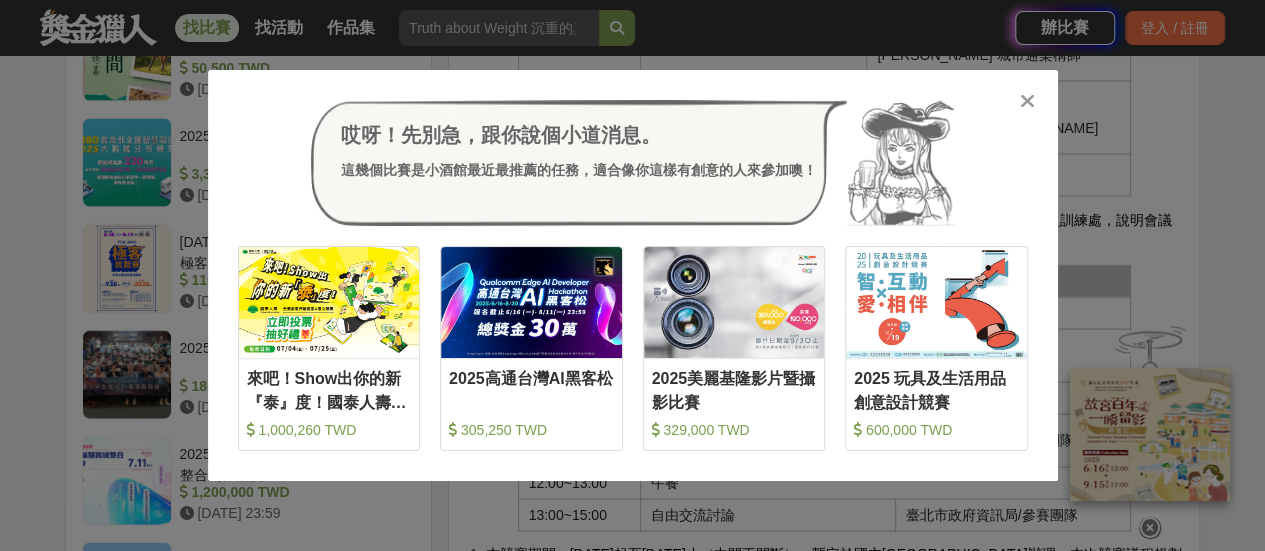click at bounding box center [1027, 101] 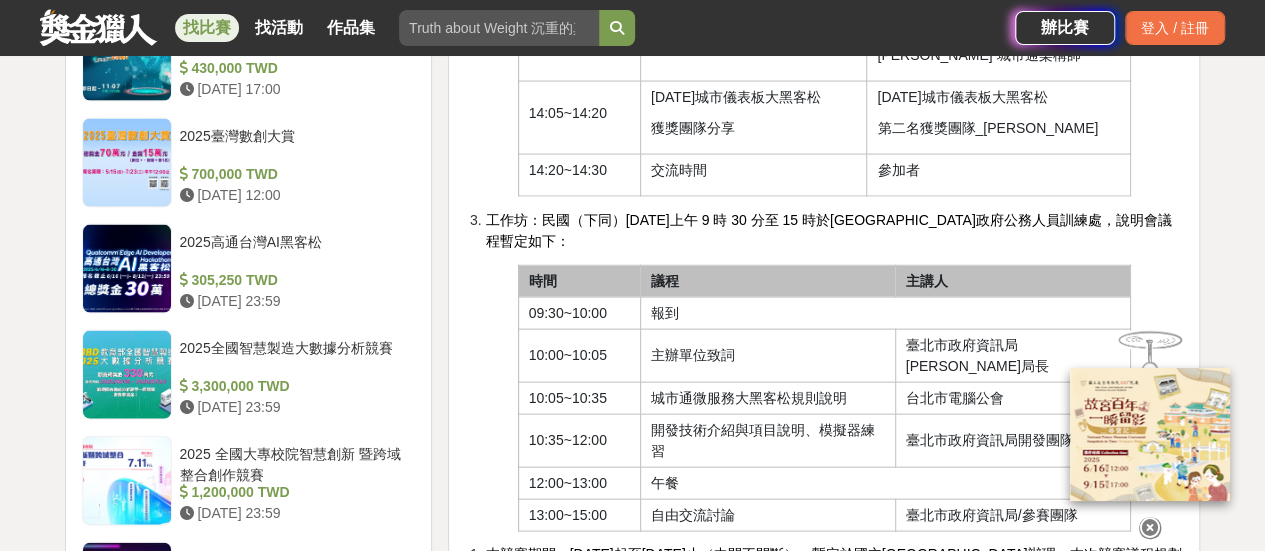 click at bounding box center [1150, 528] 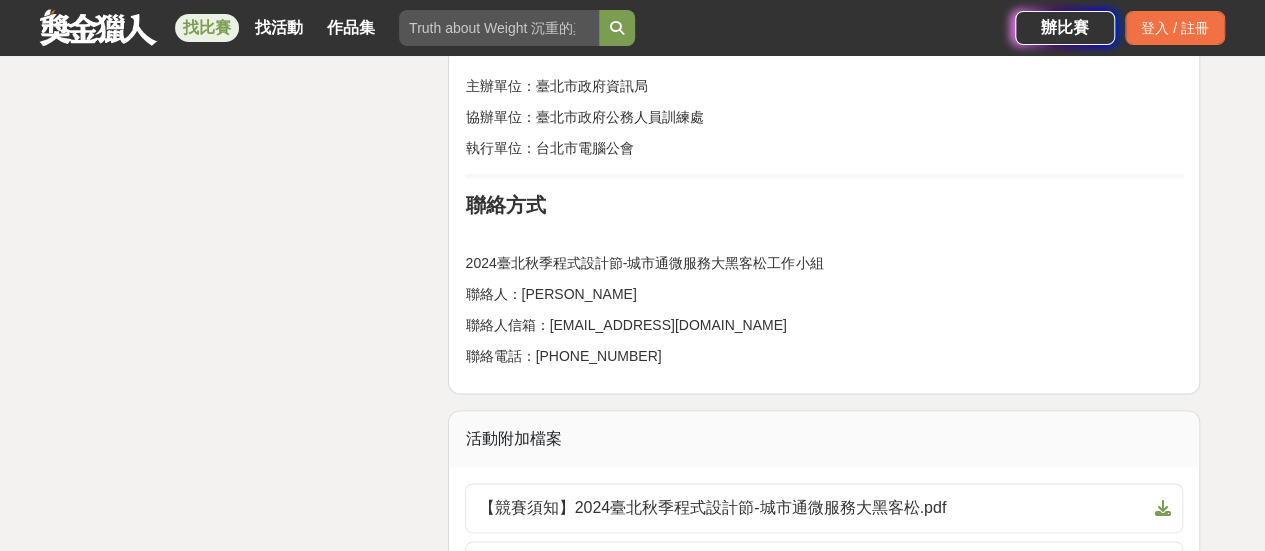 scroll, scrollTop: 4700, scrollLeft: 0, axis: vertical 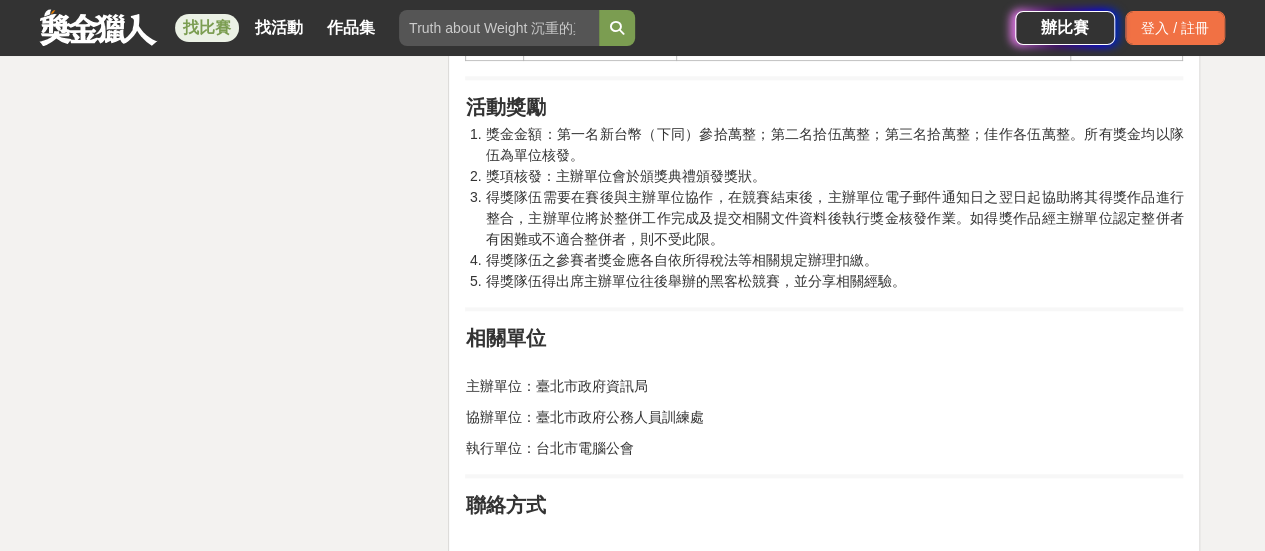 click on "執行單位：台北市電腦公會" at bounding box center [824, 448] 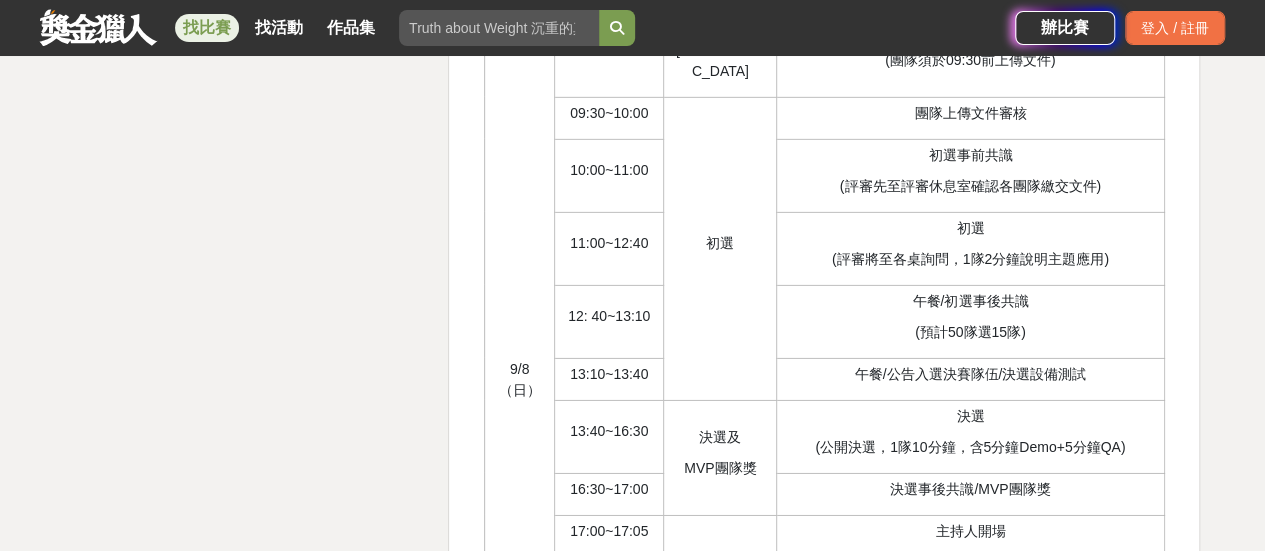 scroll, scrollTop: 3600, scrollLeft: 0, axis: vertical 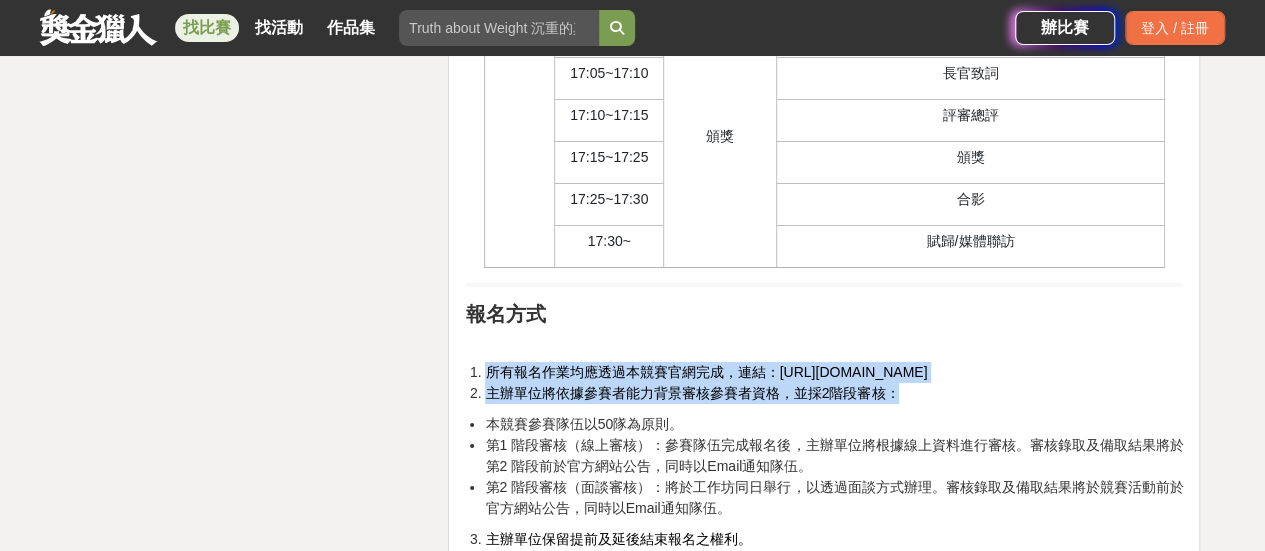 drag, startPoint x: 486, startPoint y: 277, endPoint x: 949, endPoint y: 299, distance: 463.52237 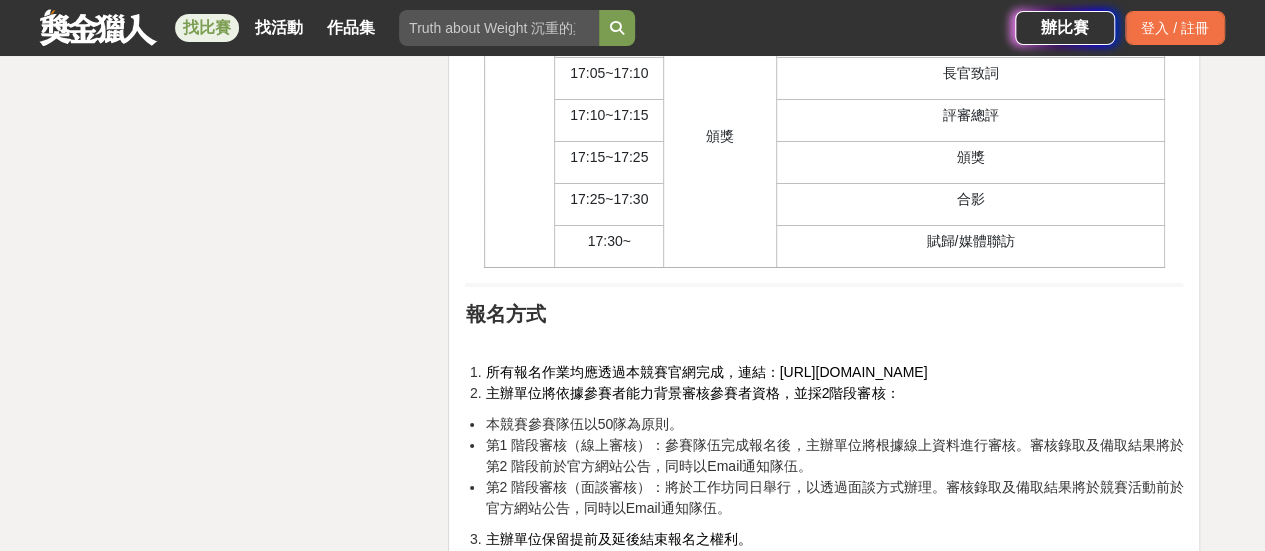 click on "第1 階段審核（線上審核）：參賽隊伍完成報名後，主辦單位將根據線上資料進行審核。審核錄取及備取結果將於第2 階段前於官方網站公告，同時以Email通知隊伍。" at bounding box center (834, 455) 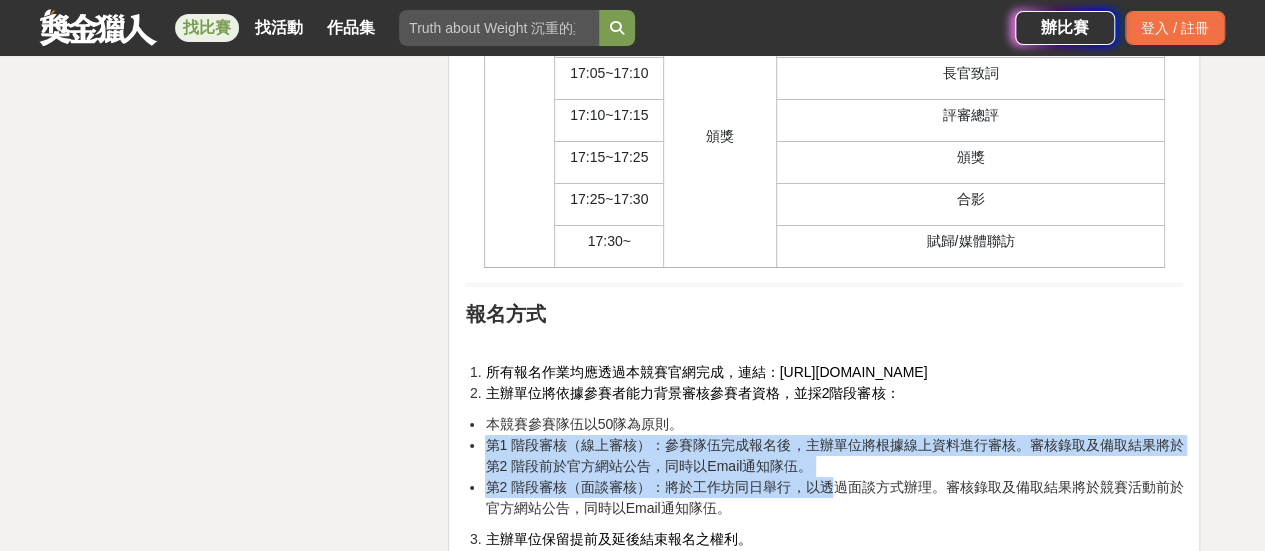 drag, startPoint x: 484, startPoint y: 341, endPoint x: 826, endPoint y: 396, distance: 346.3943 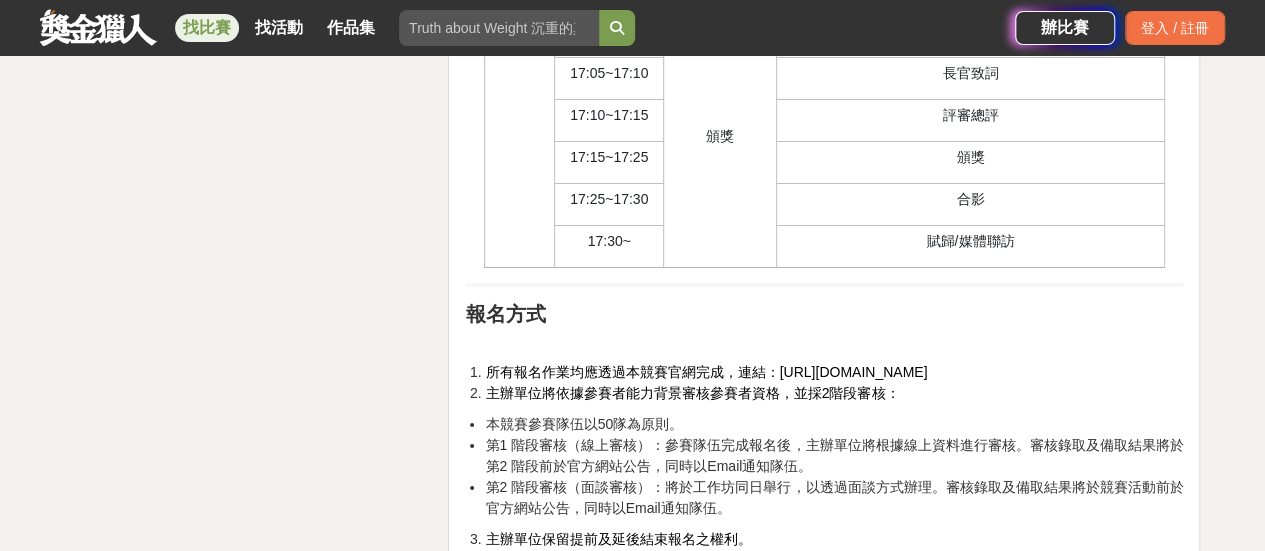 click on "主辦單位保留遞補候補參賽隊伍，及擴充本競賽參賽隊伍數之權利。" at bounding box center [695, 560] 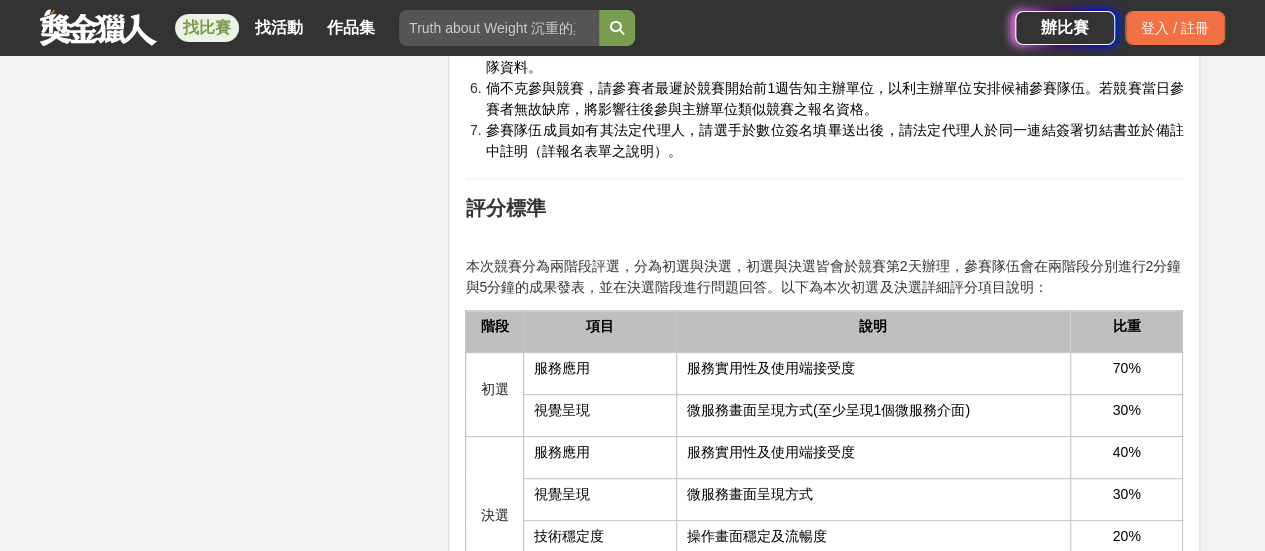 scroll, scrollTop: 4151, scrollLeft: 0, axis: vertical 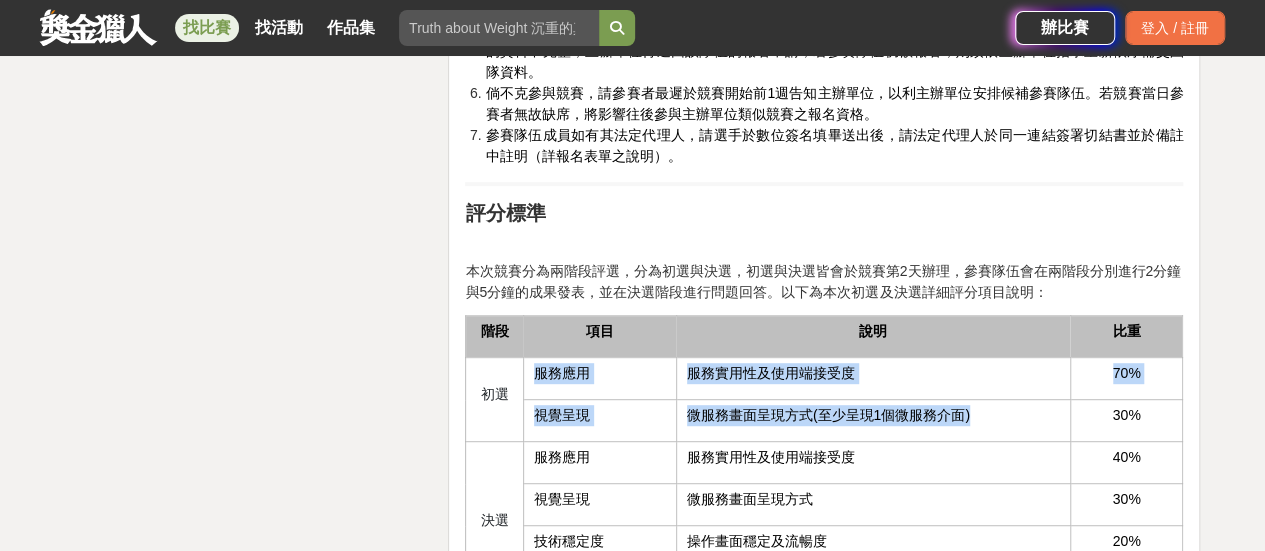 drag, startPoint x: 535, startPoint y: 272, endPoint x: 1102, endPoint y: 307, distance: 568.0792 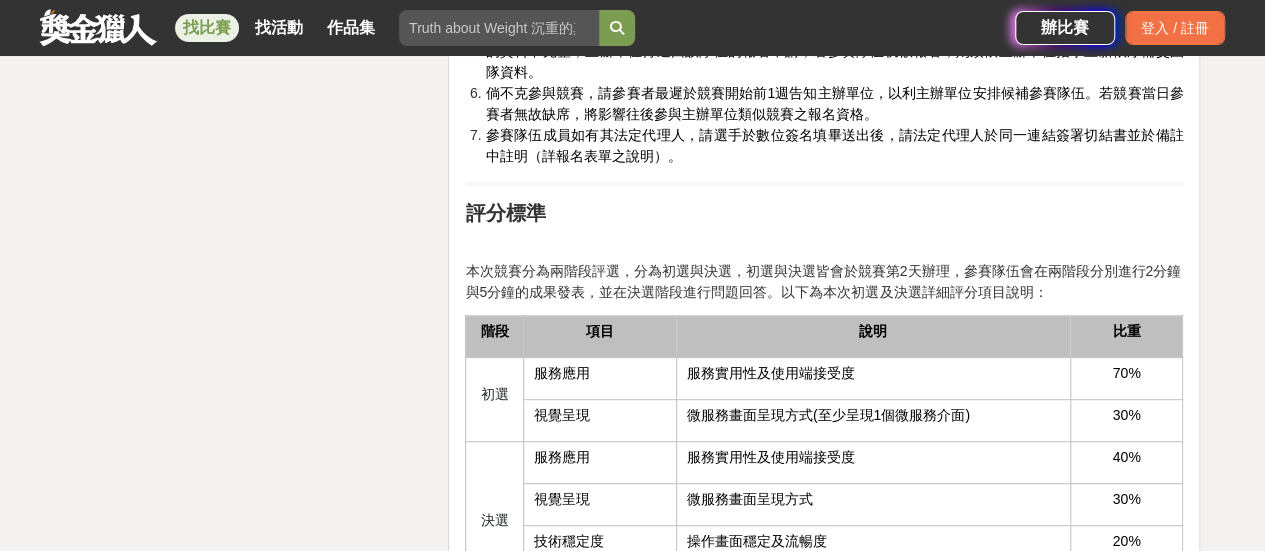 click on "40%" at bounding box center (1127, 457) 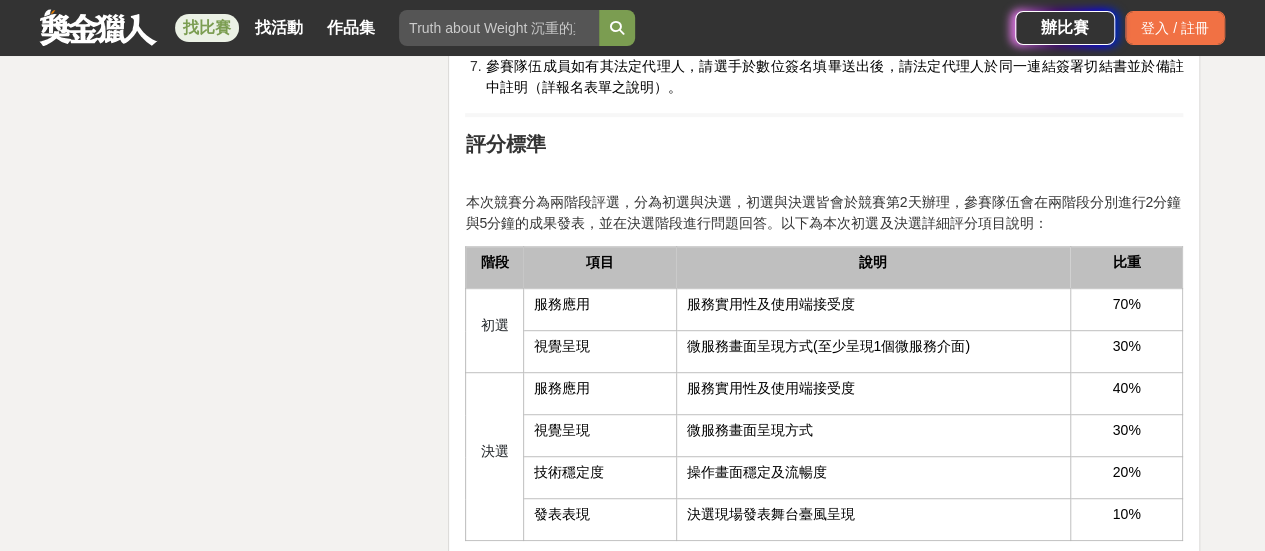 scroll, scrollTop: 4251, scrollLeft: 0, axis: vertical 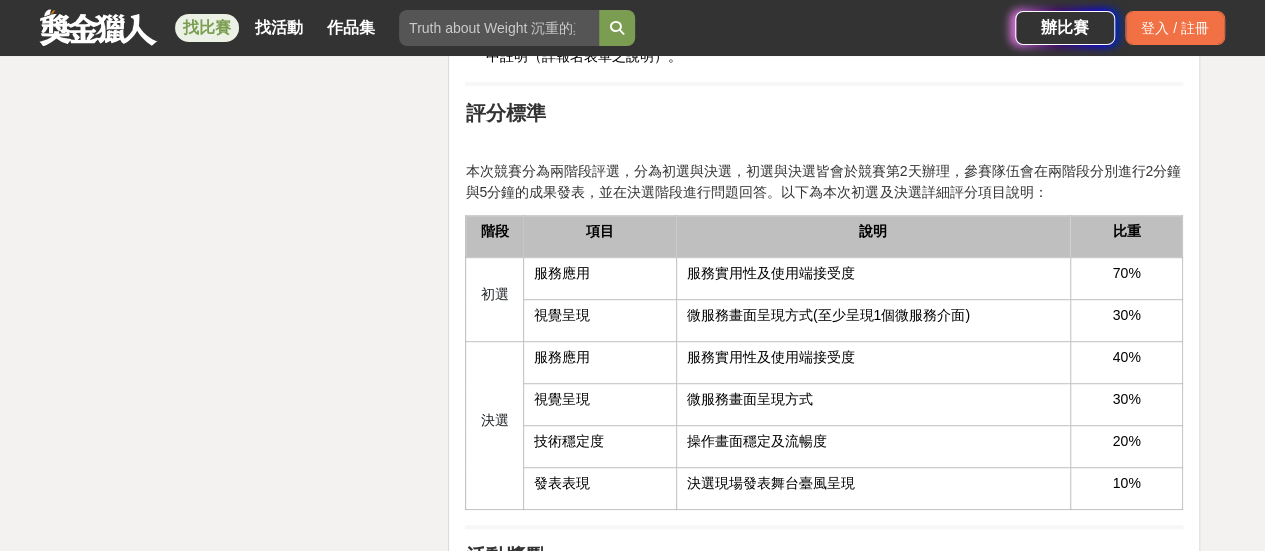 click on "服務實用性及使用端接受度" at bounding box center (873, 357) 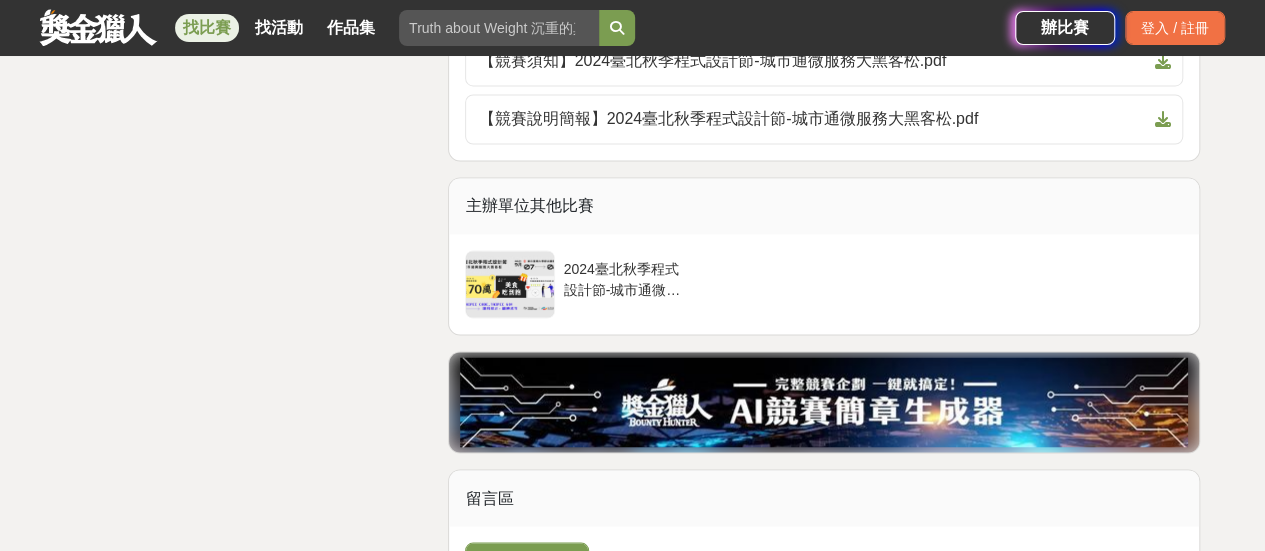 scroll, scrollTop: 5151, scrollLeft: 0, axis: vertical 